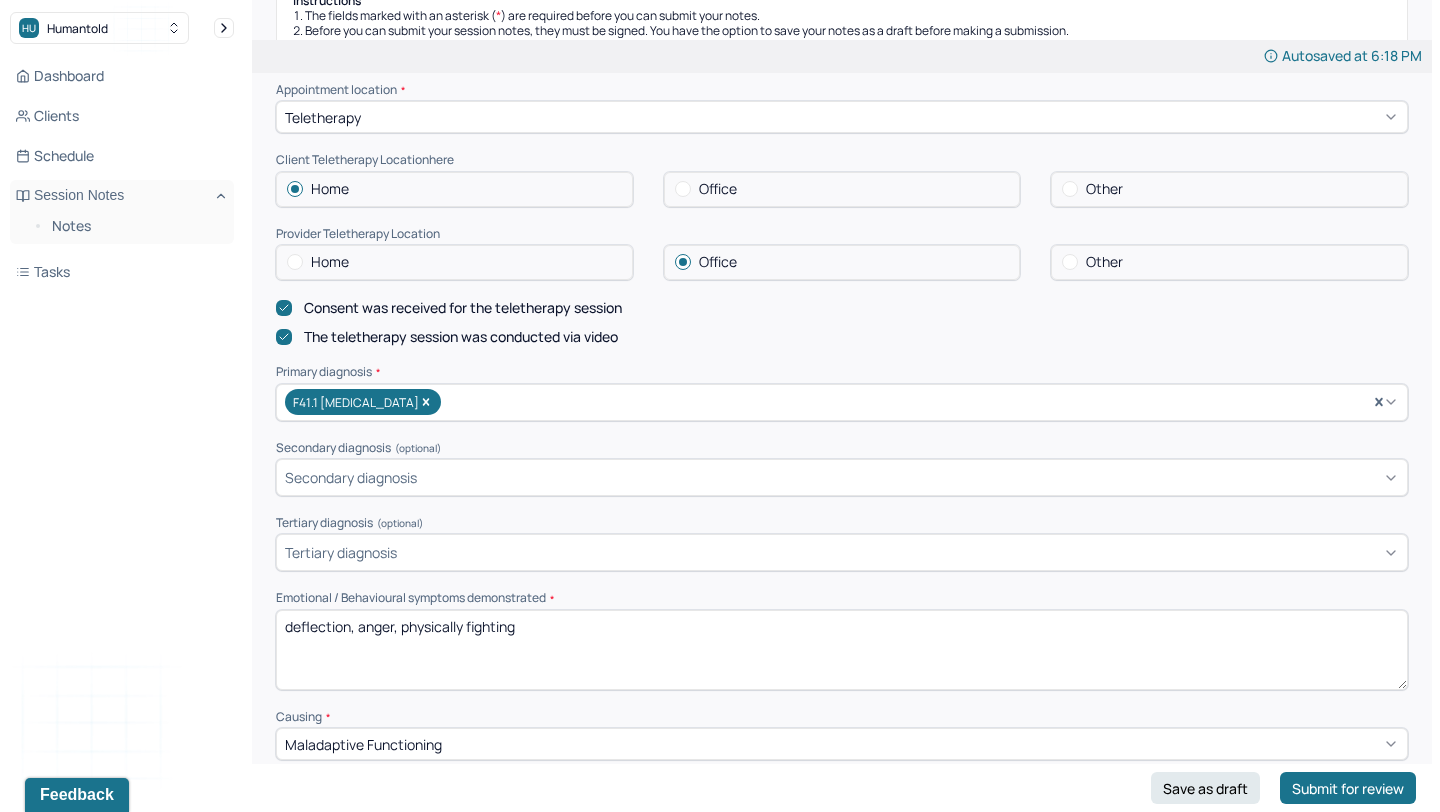 scroll, scrollTop: 379, scrollLeft: 0, axis: vertical 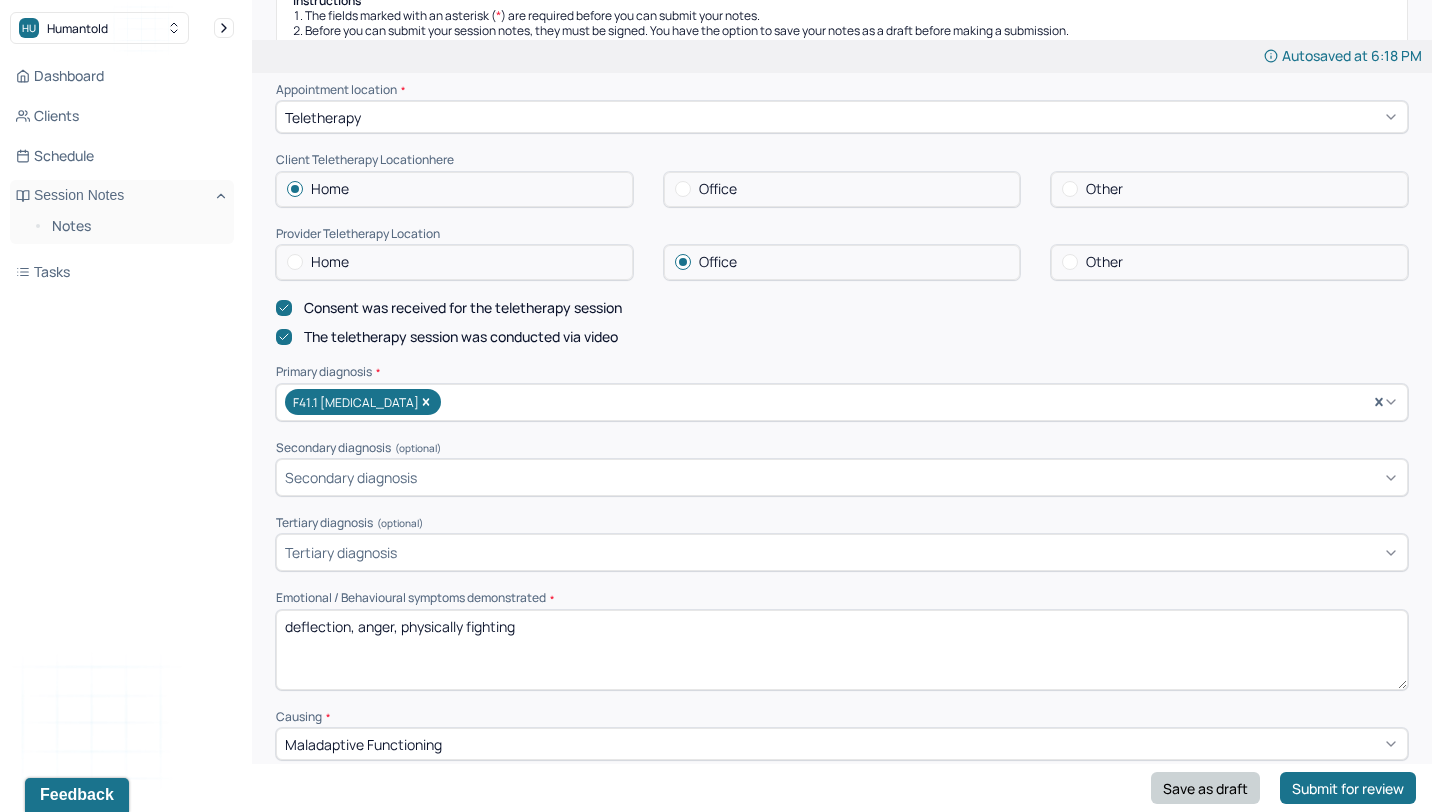 click on "Save as draft" at bounding box center [1205, 788] 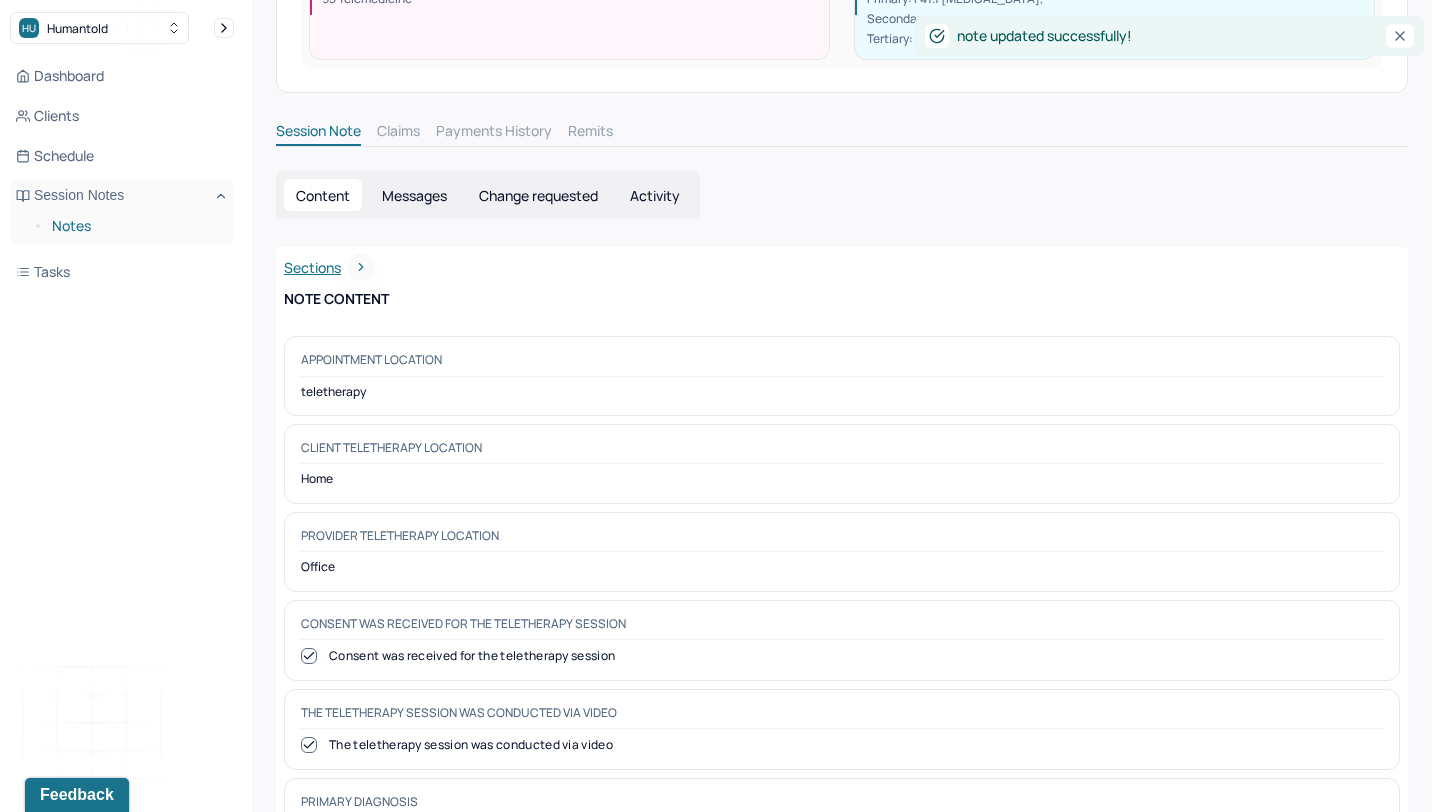 click on "Notes" at bounding box center (135, 226) 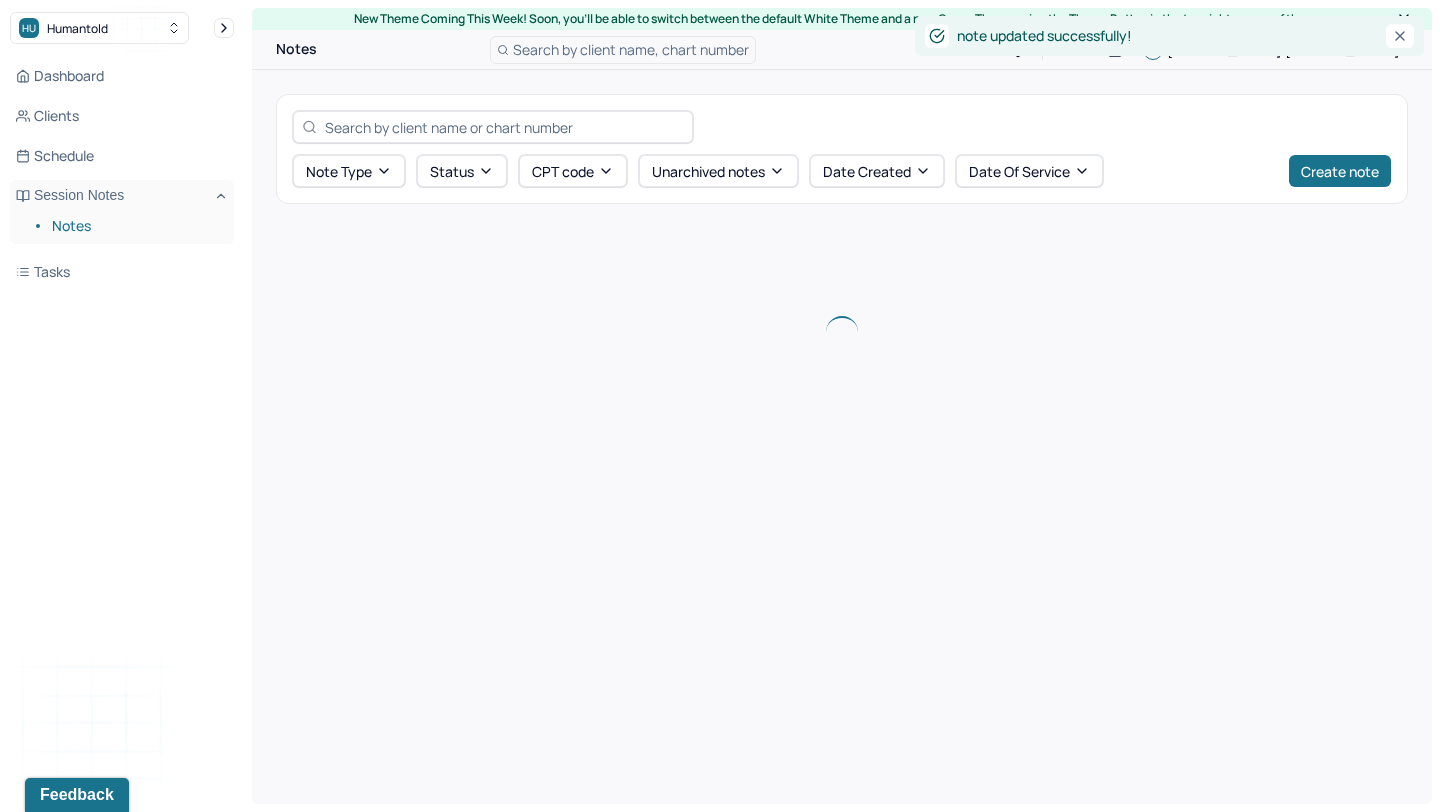 scroll, scrollTop: 0, scrollLeft: 0, axis: both 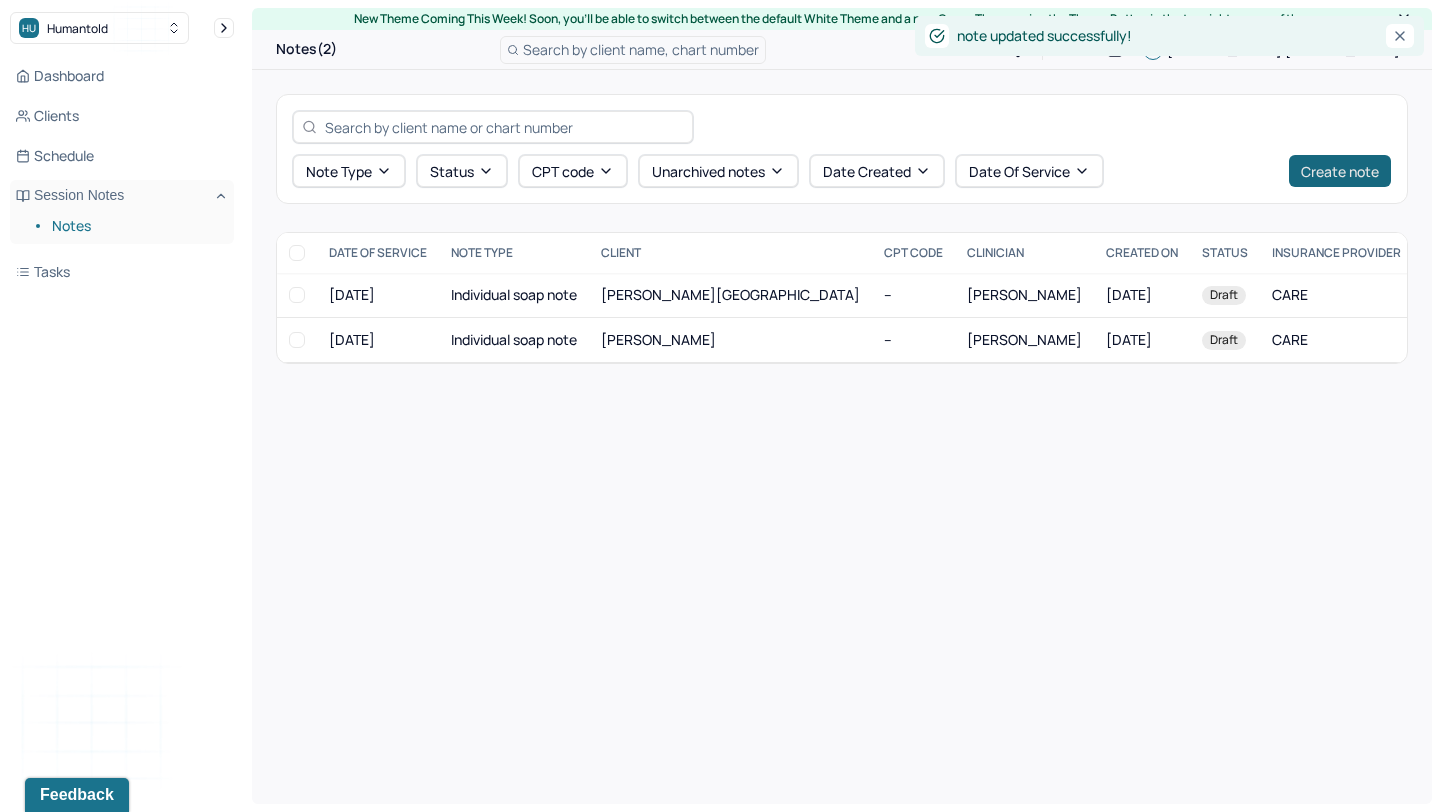click on "Create note" at bounding box center [1340, 171] 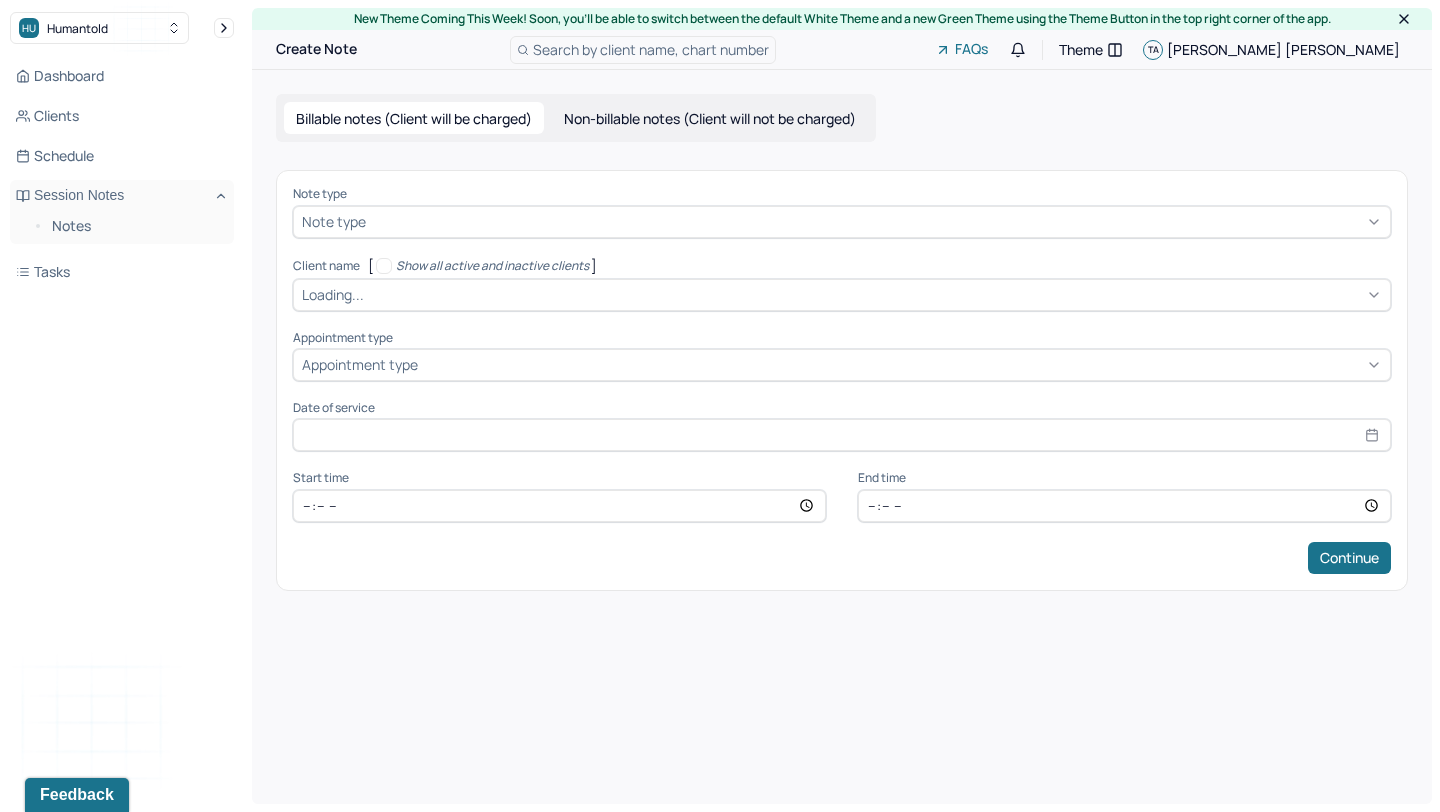 click at bounding box center [876, 221] 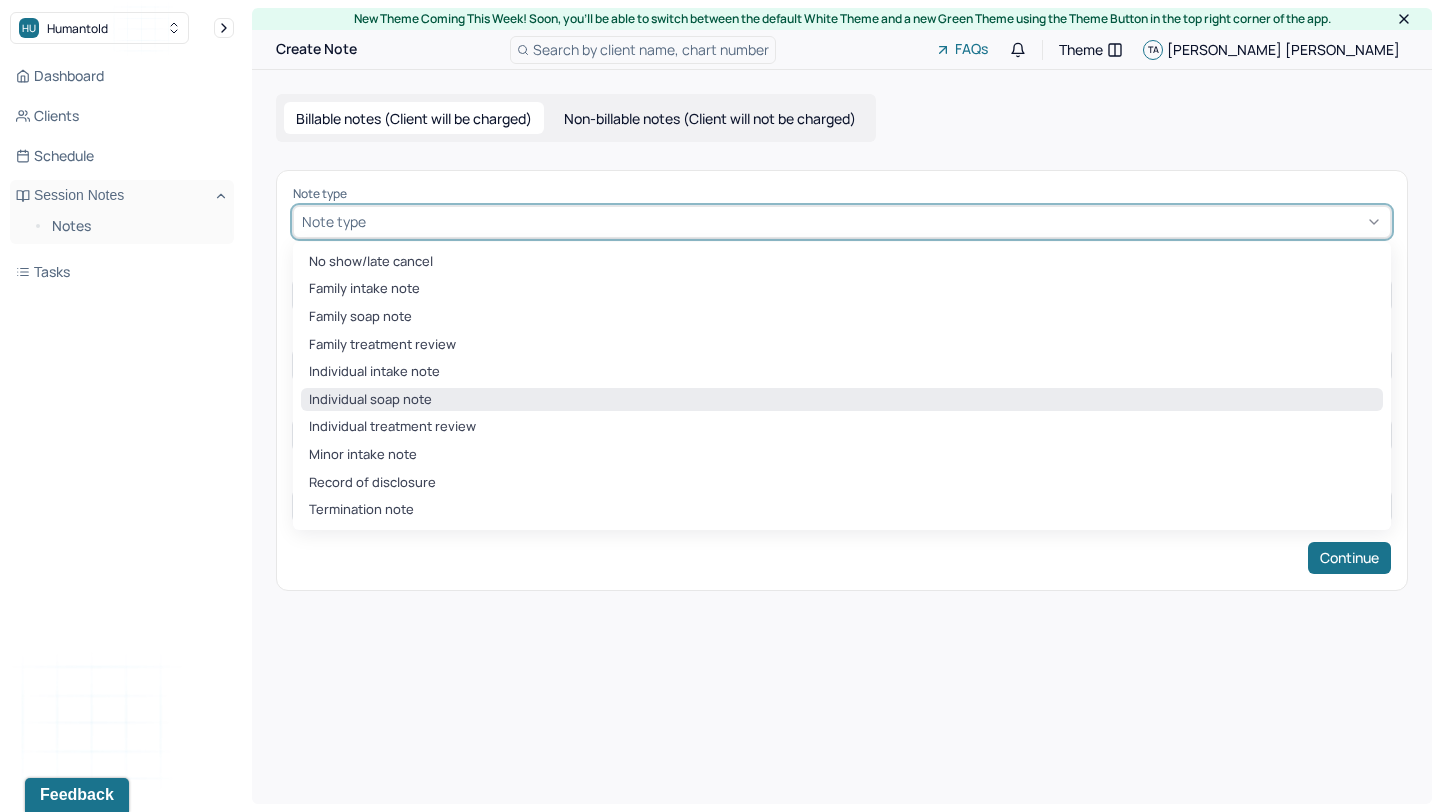 click on "Individual soap note" at bounding box center (842, 400) 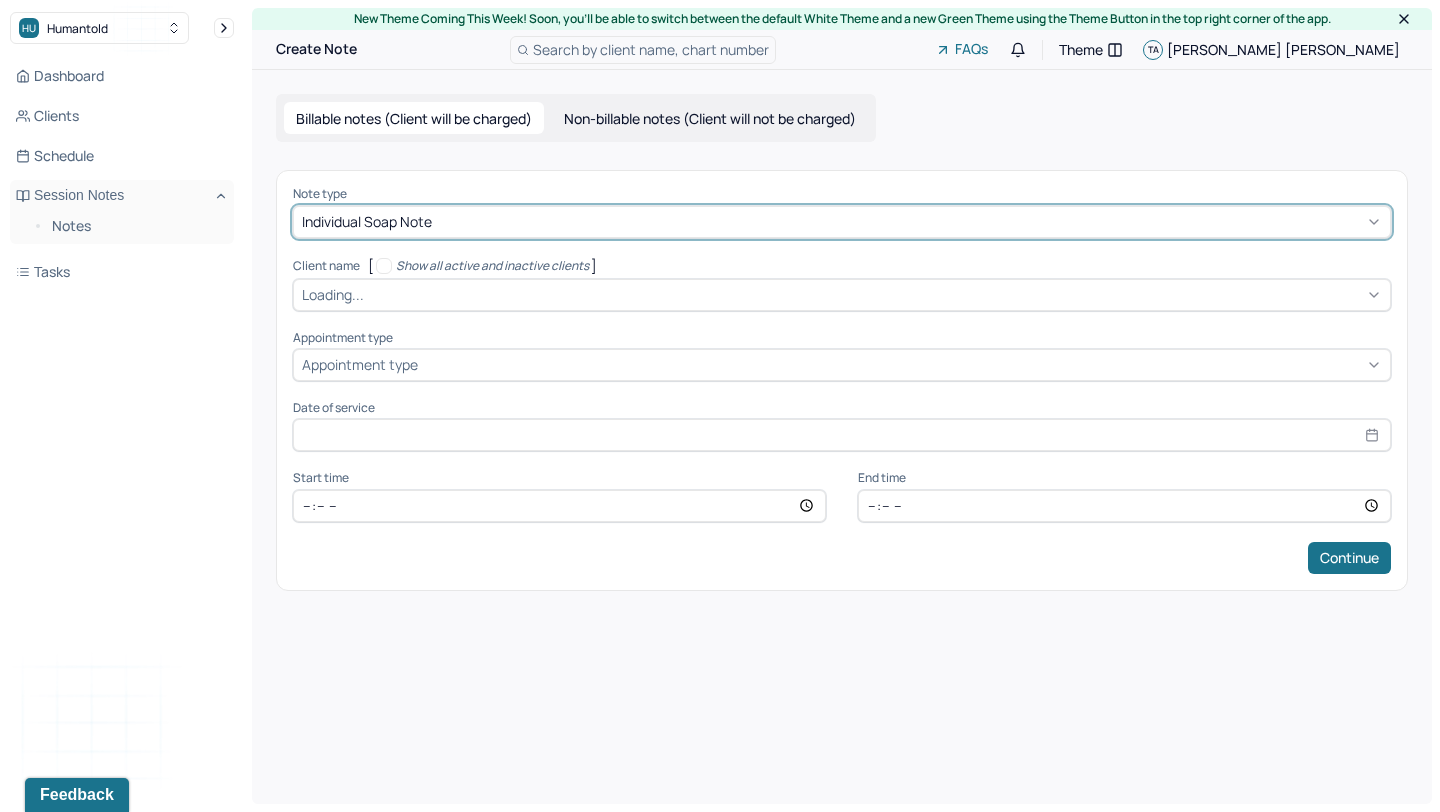 click at bounding box center [875, 294] 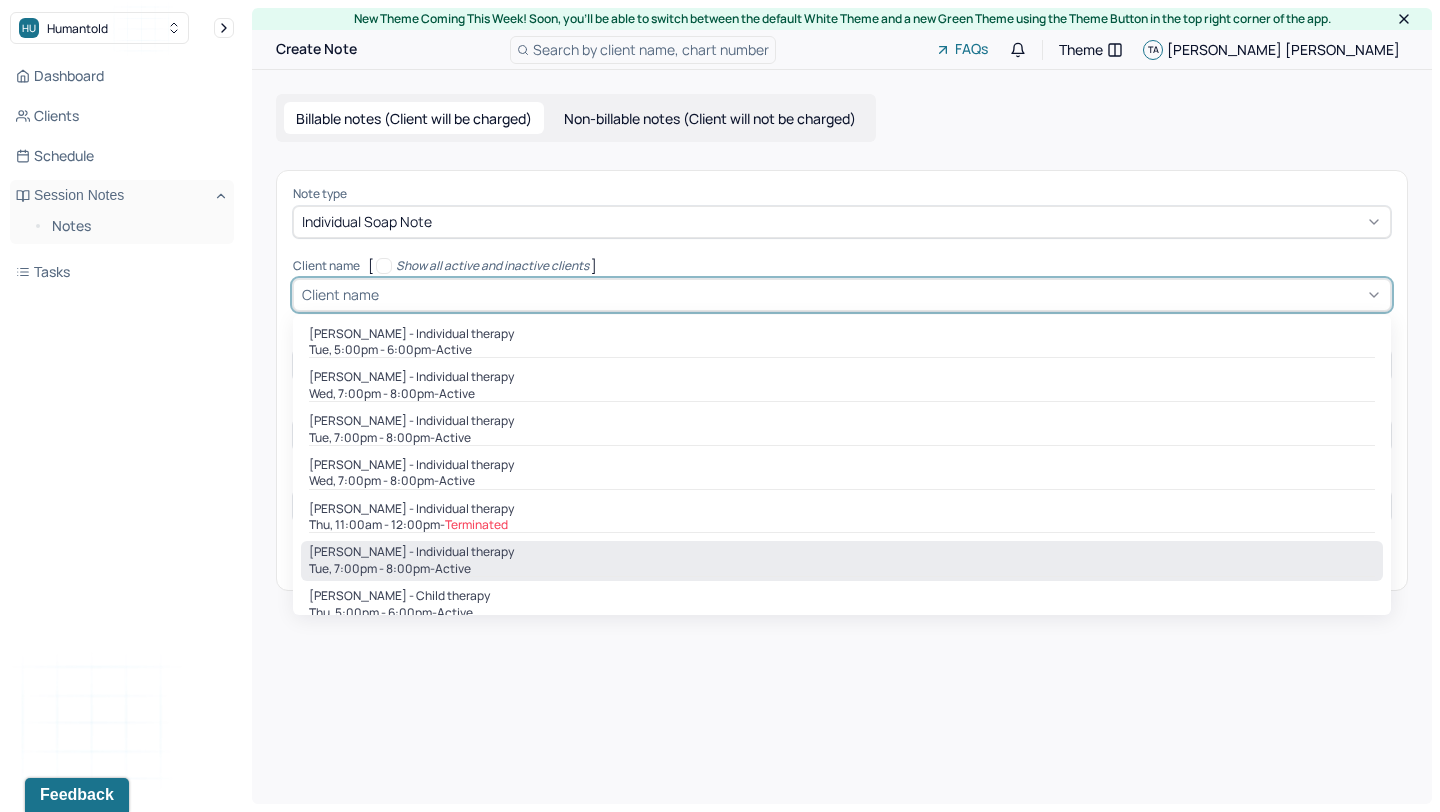 click on "[PERSON_NAME] - Individual therapy" at bounding box center (842, 552) 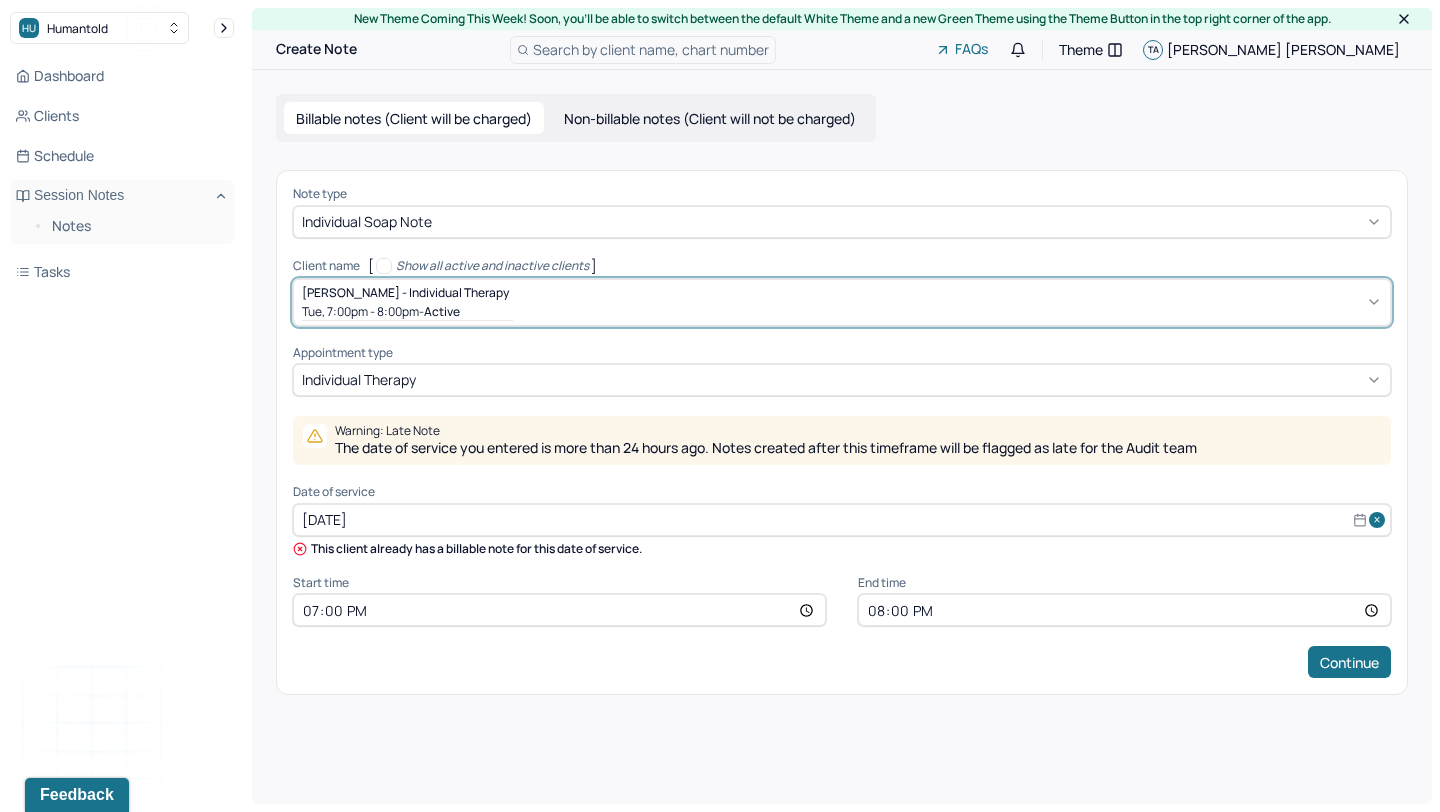 select on "6" 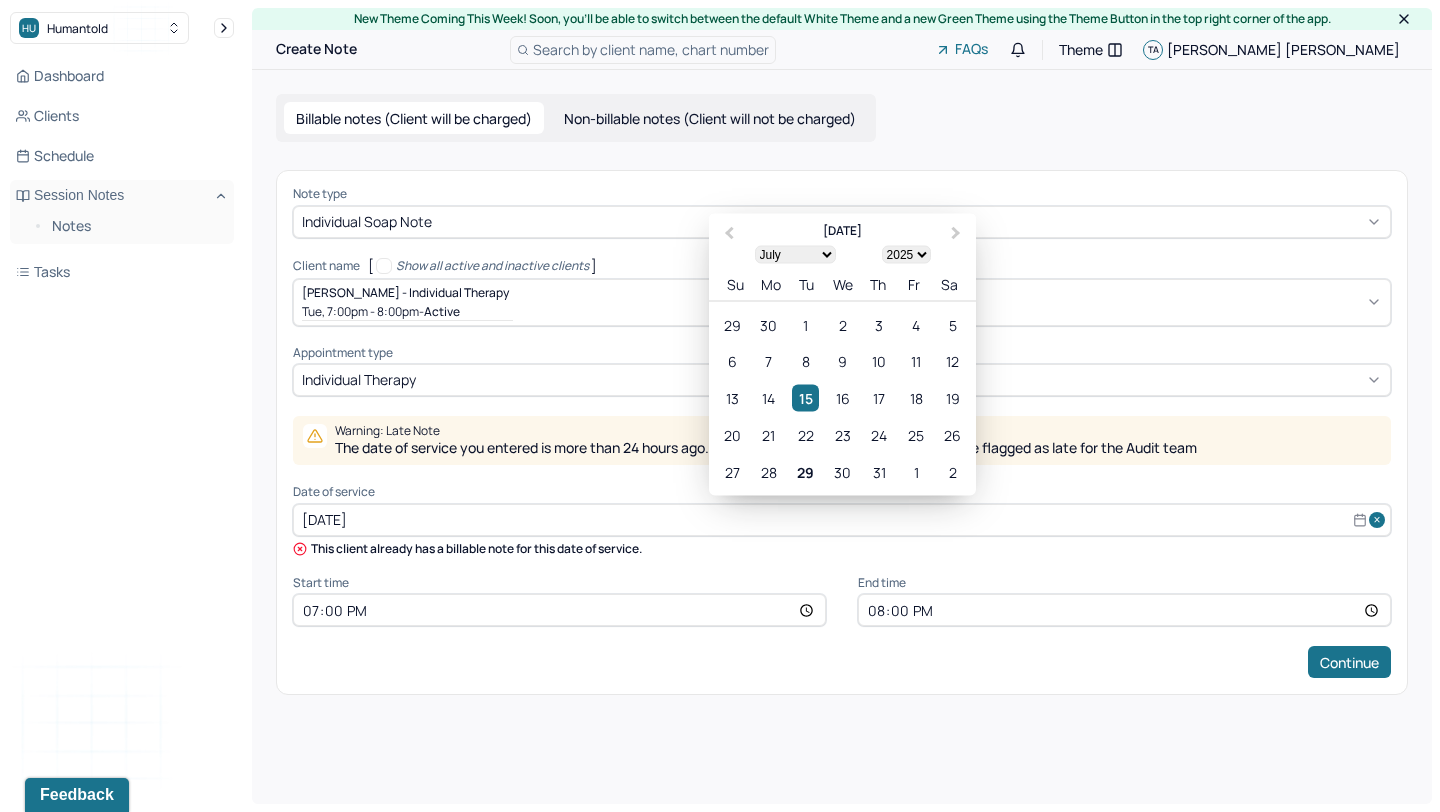 click on "[DATE]" at bounding box center (842, 520) 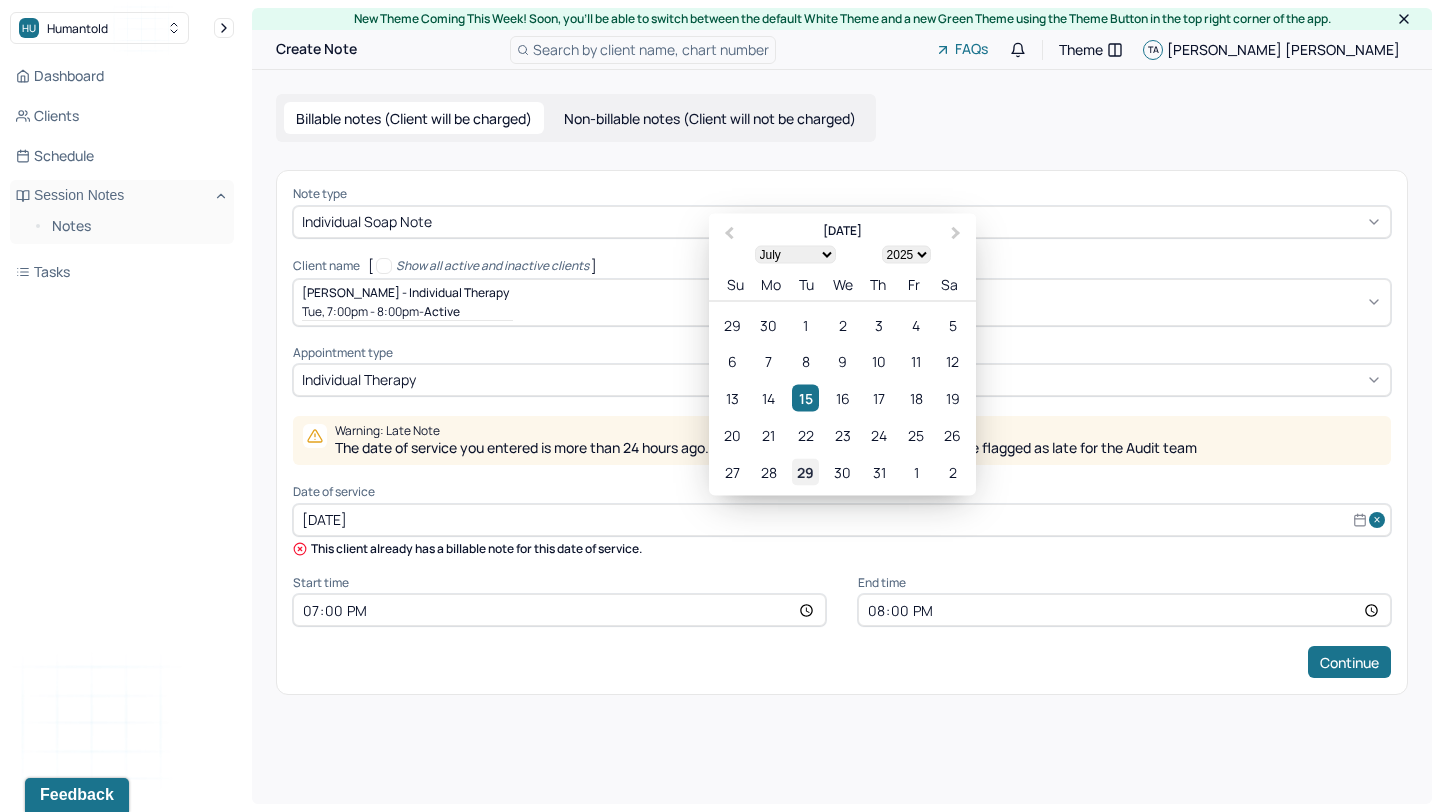 click on "29" at bounding box center (805, 471) 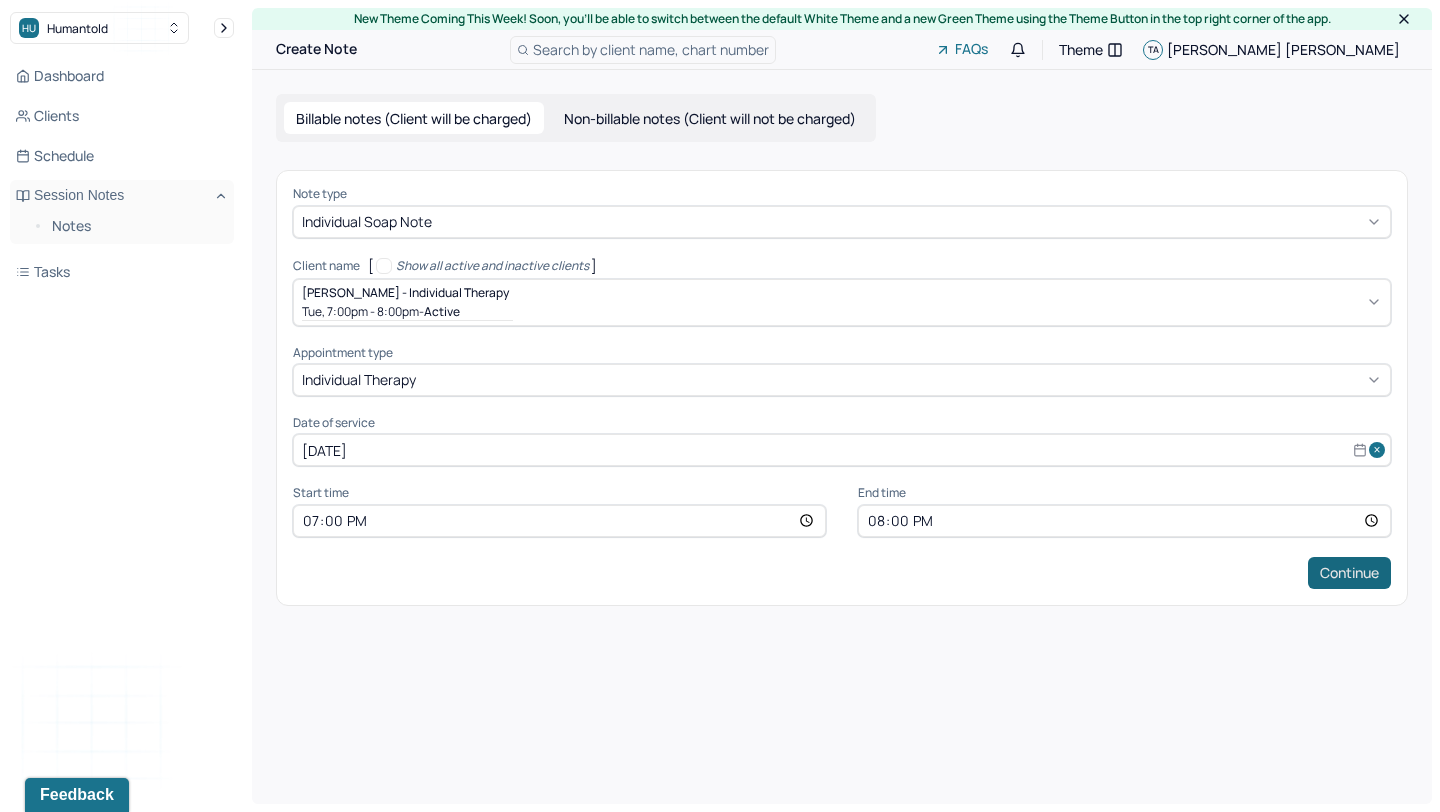 click on "Continue" at bounding box center [1349, 573] 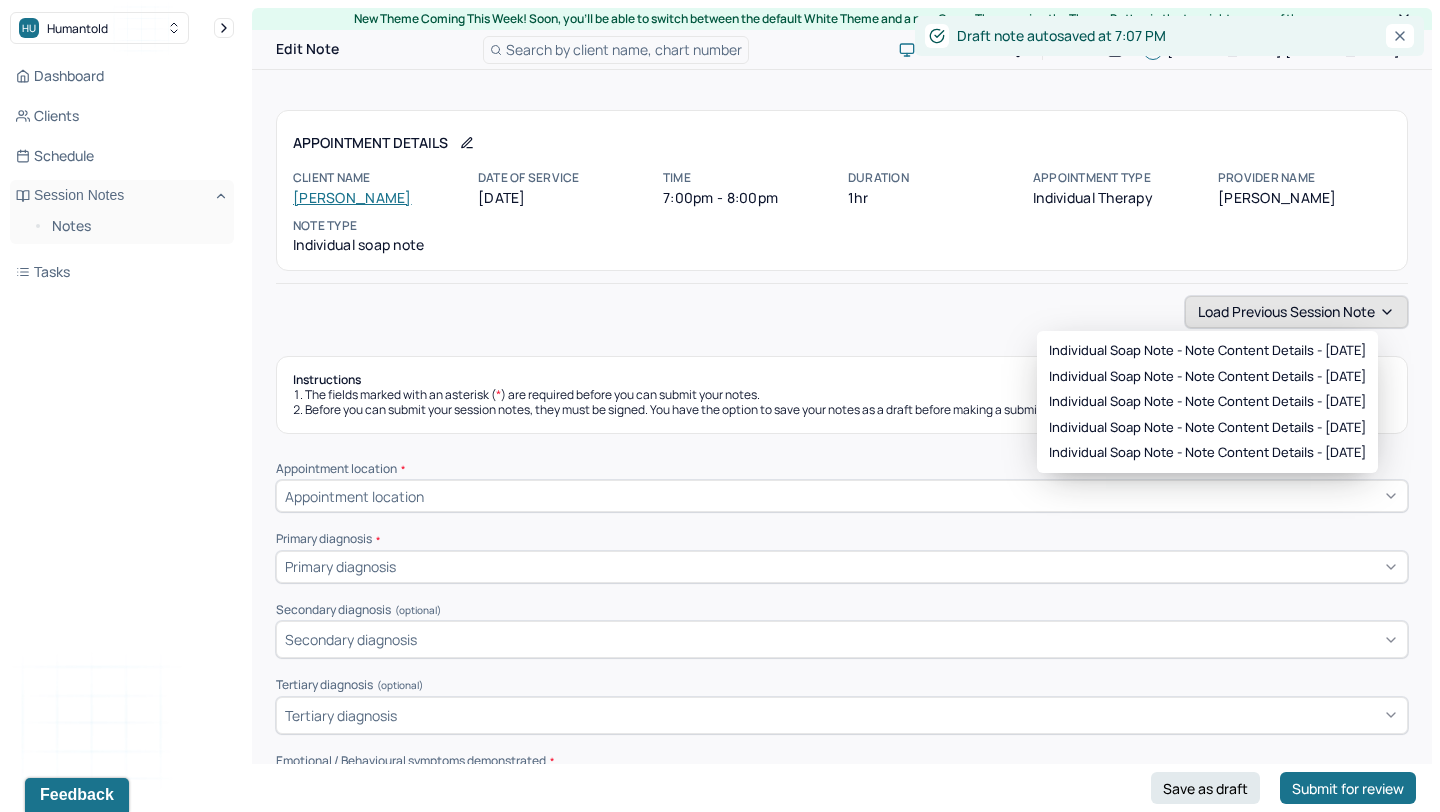 click on "Load previous session note" at bounding box center [1296, 312] 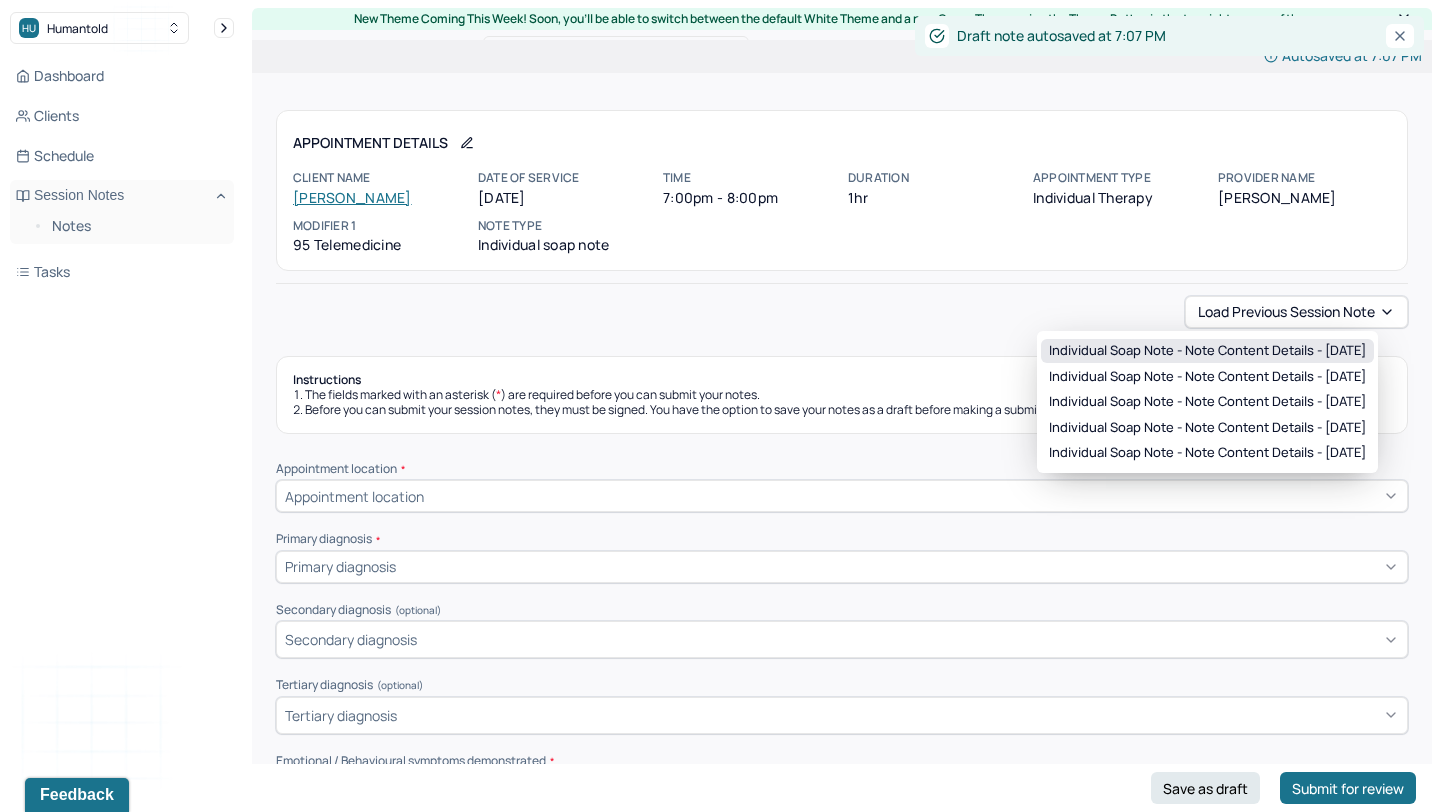 click on "Individual soap note   - Note content Details -   [DATE]" at bounding box center [1207, 351] 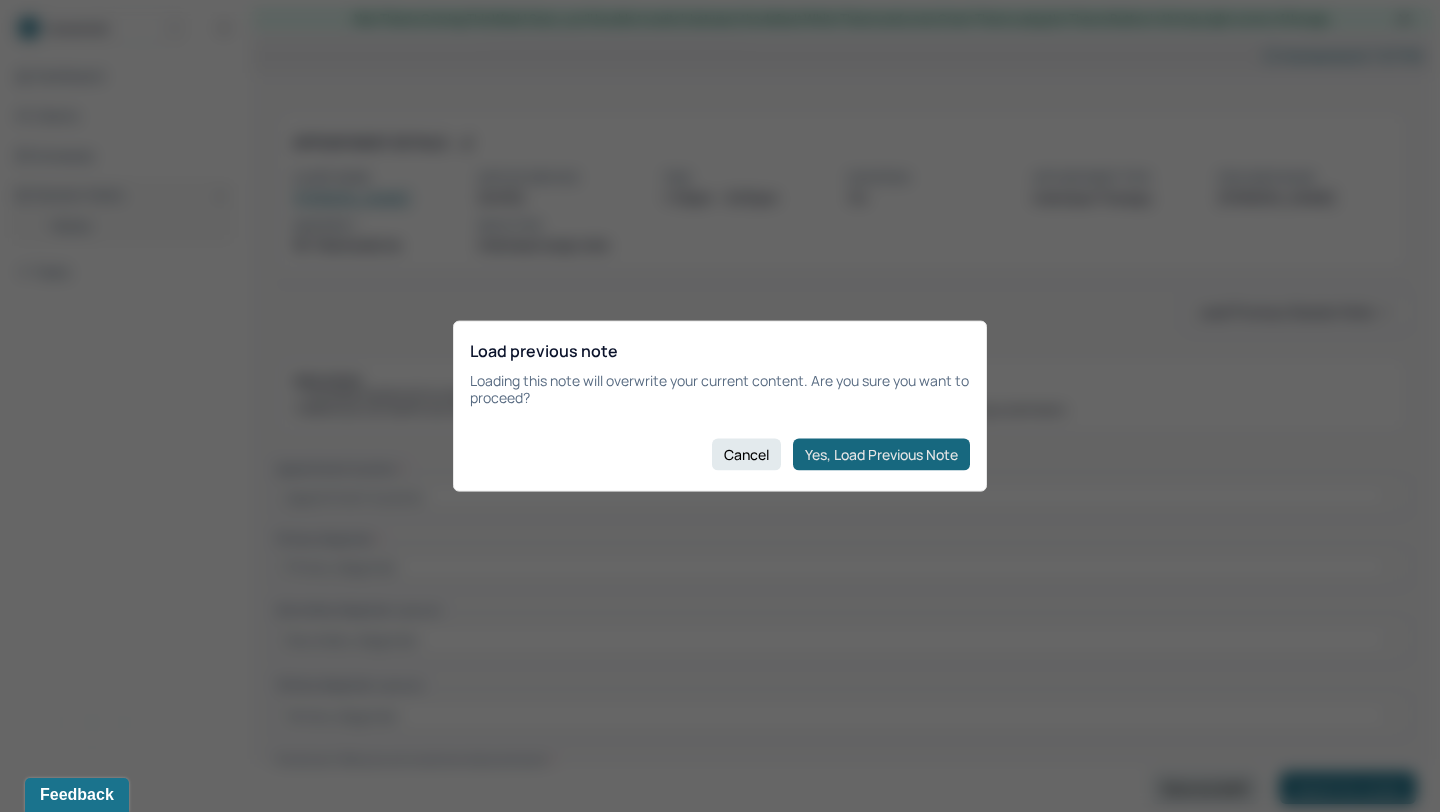 click on "Yes, Load Previous Note" at bounding box center (881, 454) 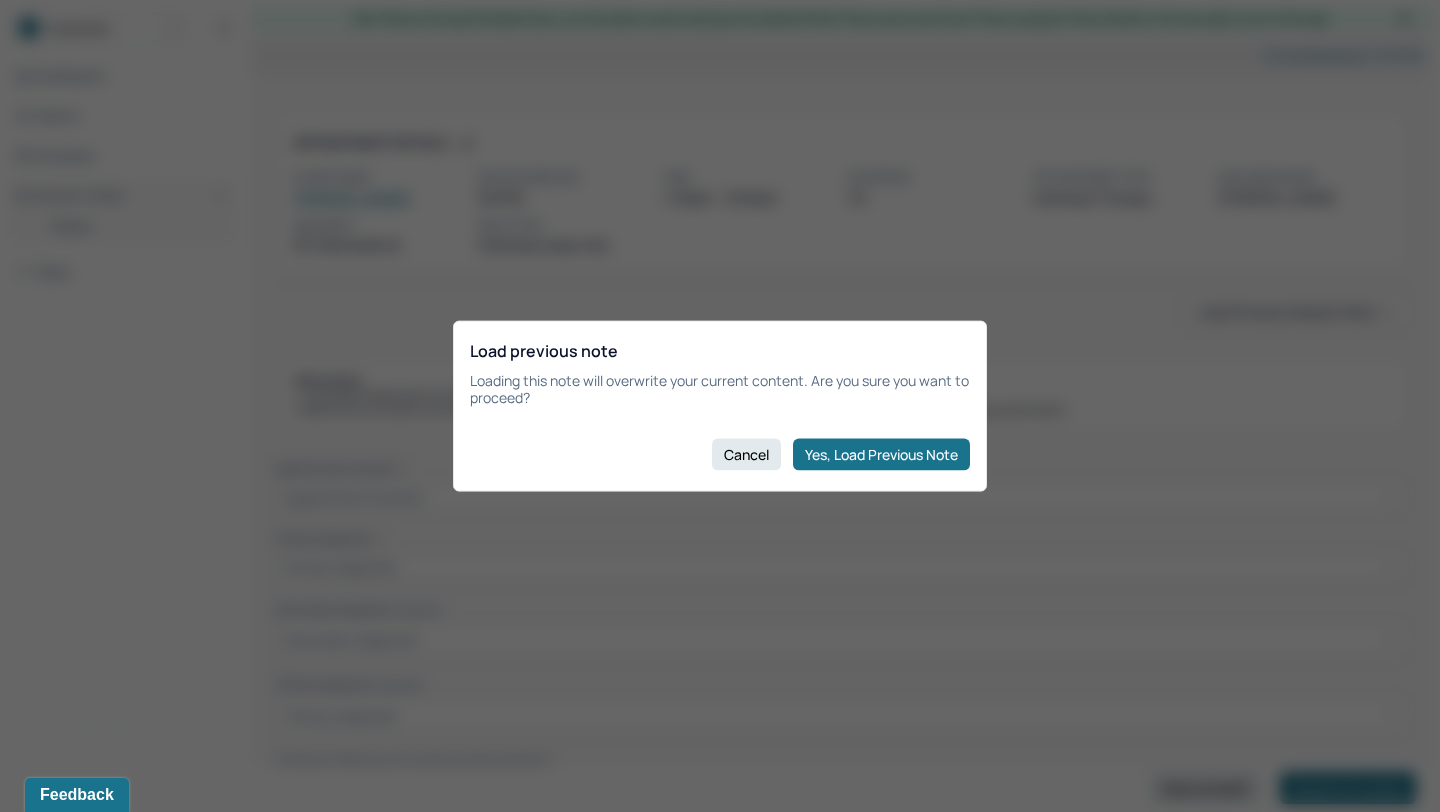 type on "low energy, fatigue, negative self talk, mind reading" 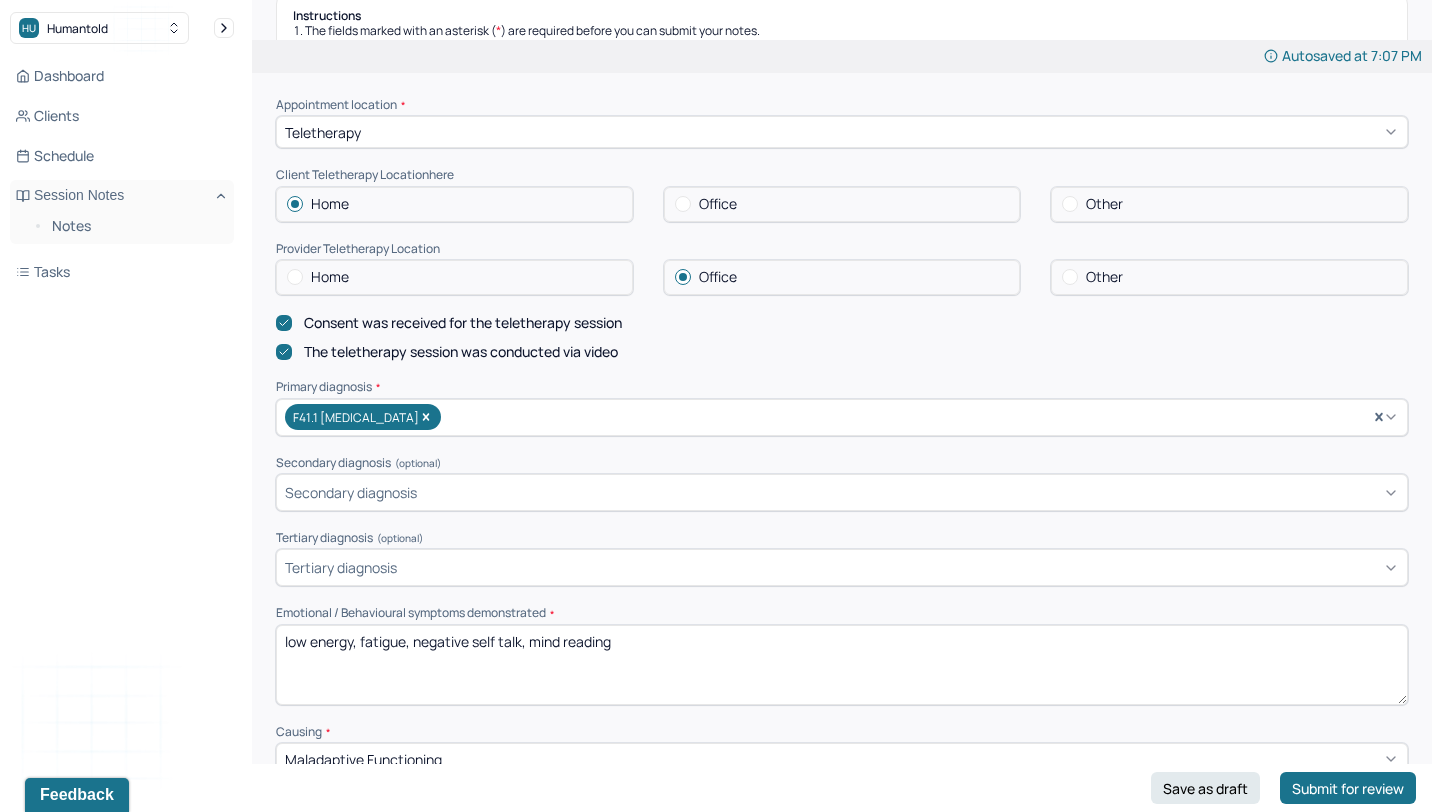 scroll, scrollTop: 486, scrollLeft: 0, axis: vertical 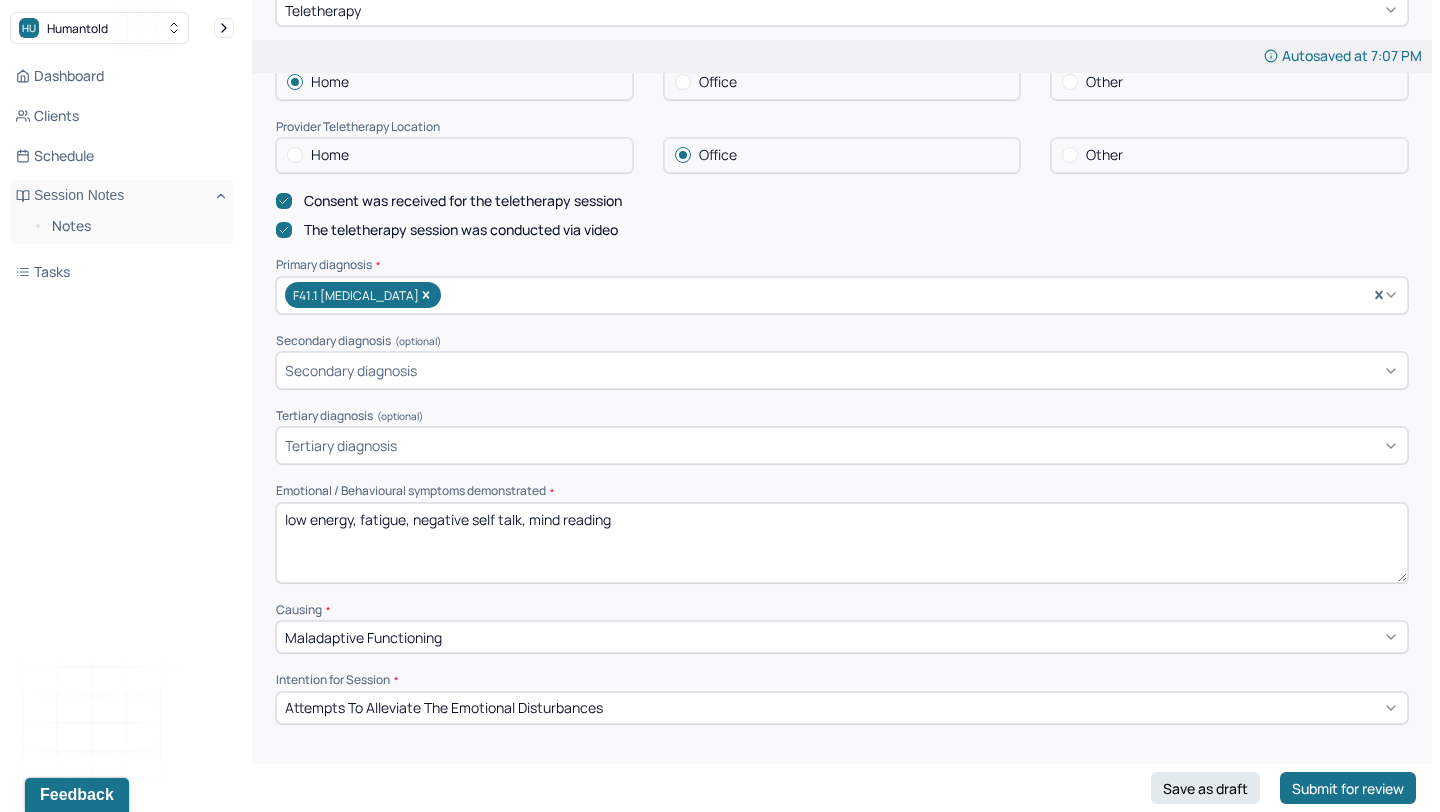 click on "low energy, fatigue, negative self talk, mind reading" at bounding box center (842, 543) 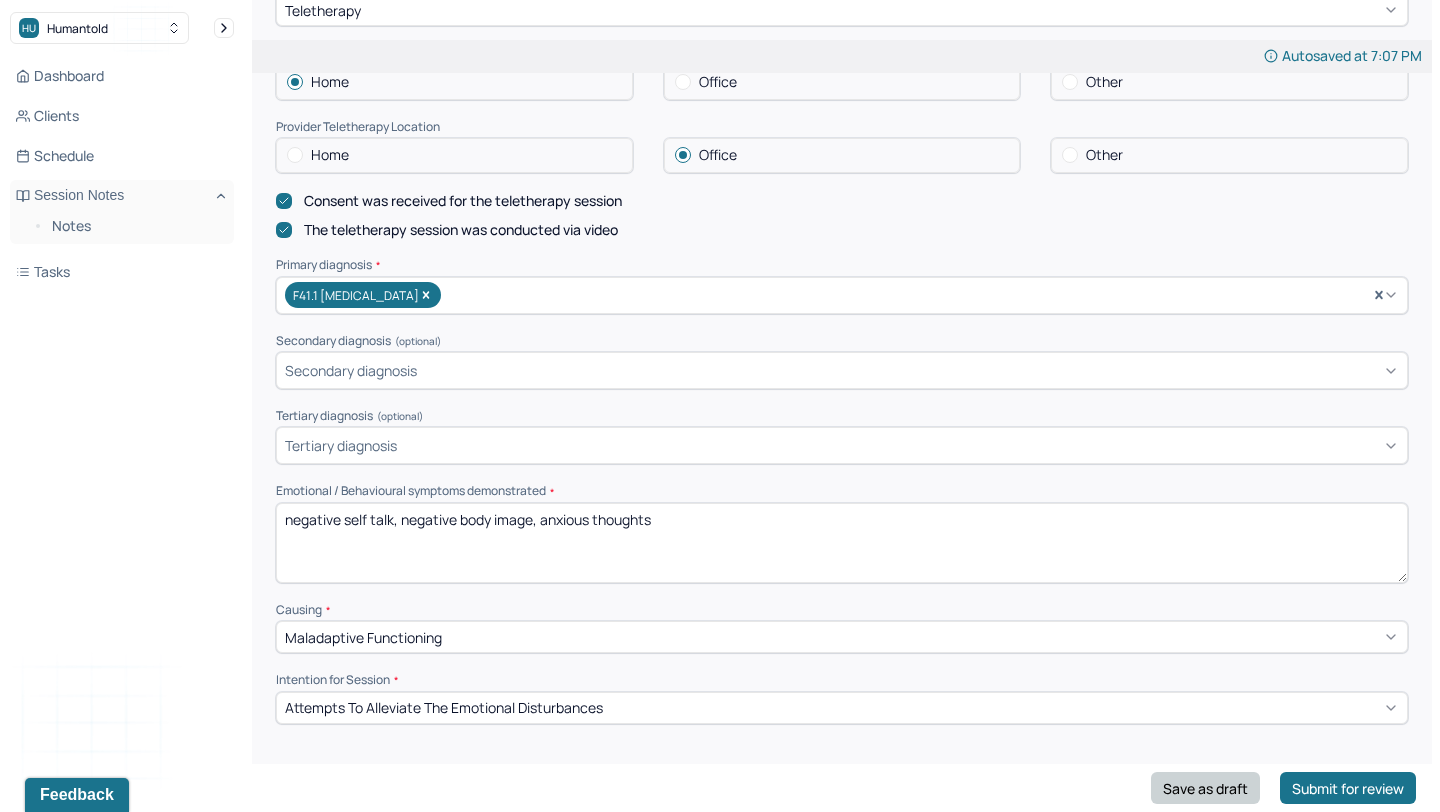 type on "negative self talk, negative body image, anxious thoughts" 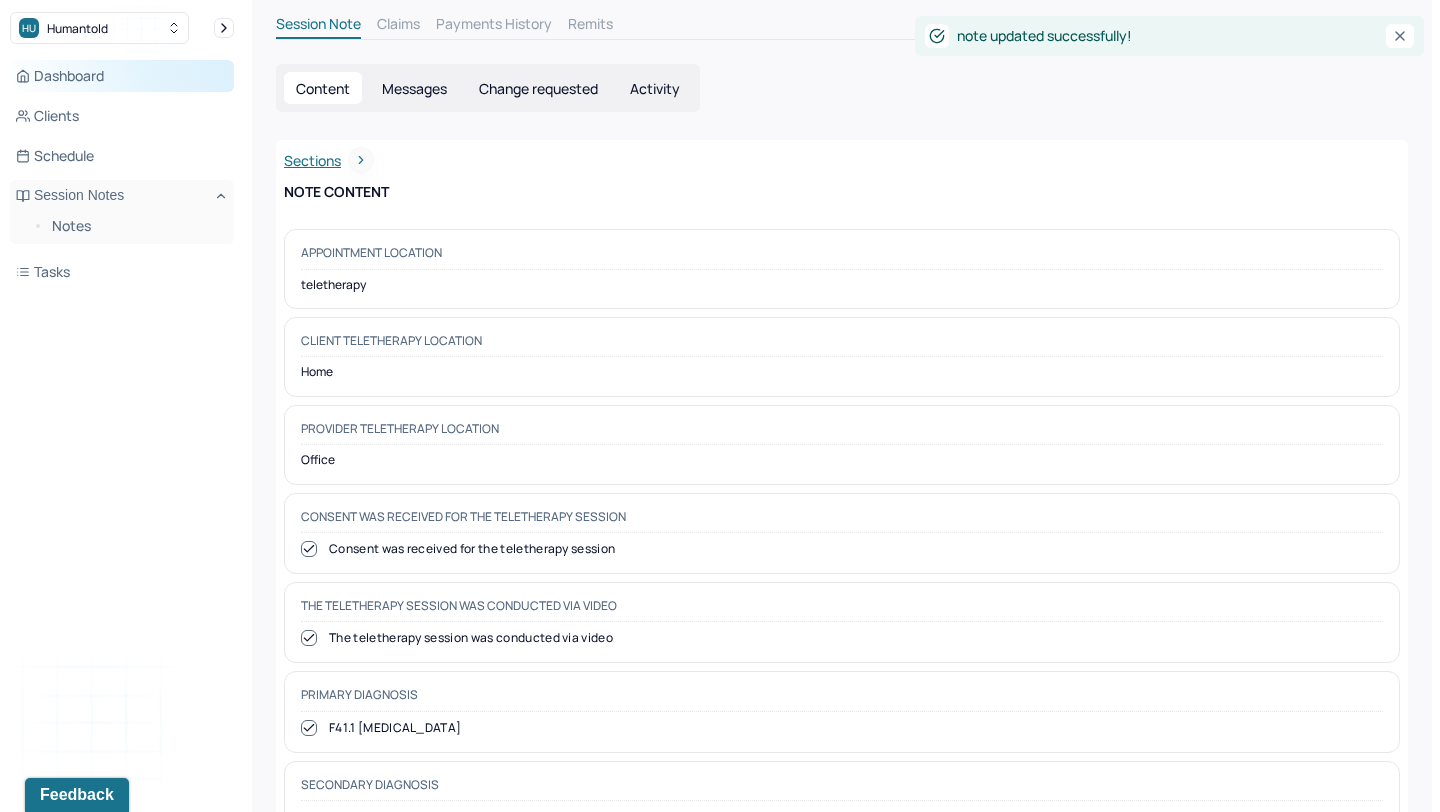 click on "Dashboard" at bounding box center (122, 76) 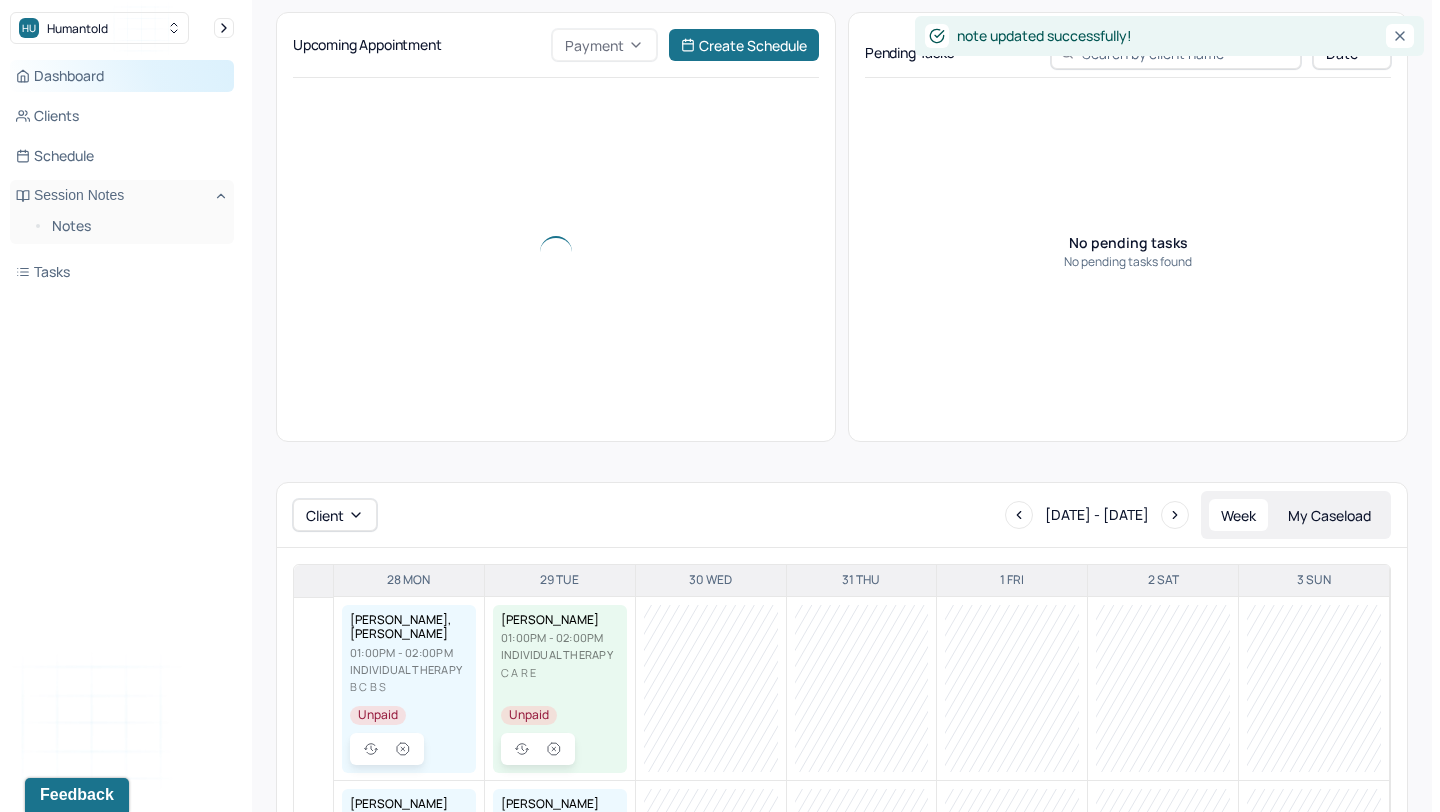 scroll, scrollTop: 486, scrollLeft: 0, axis: vertical 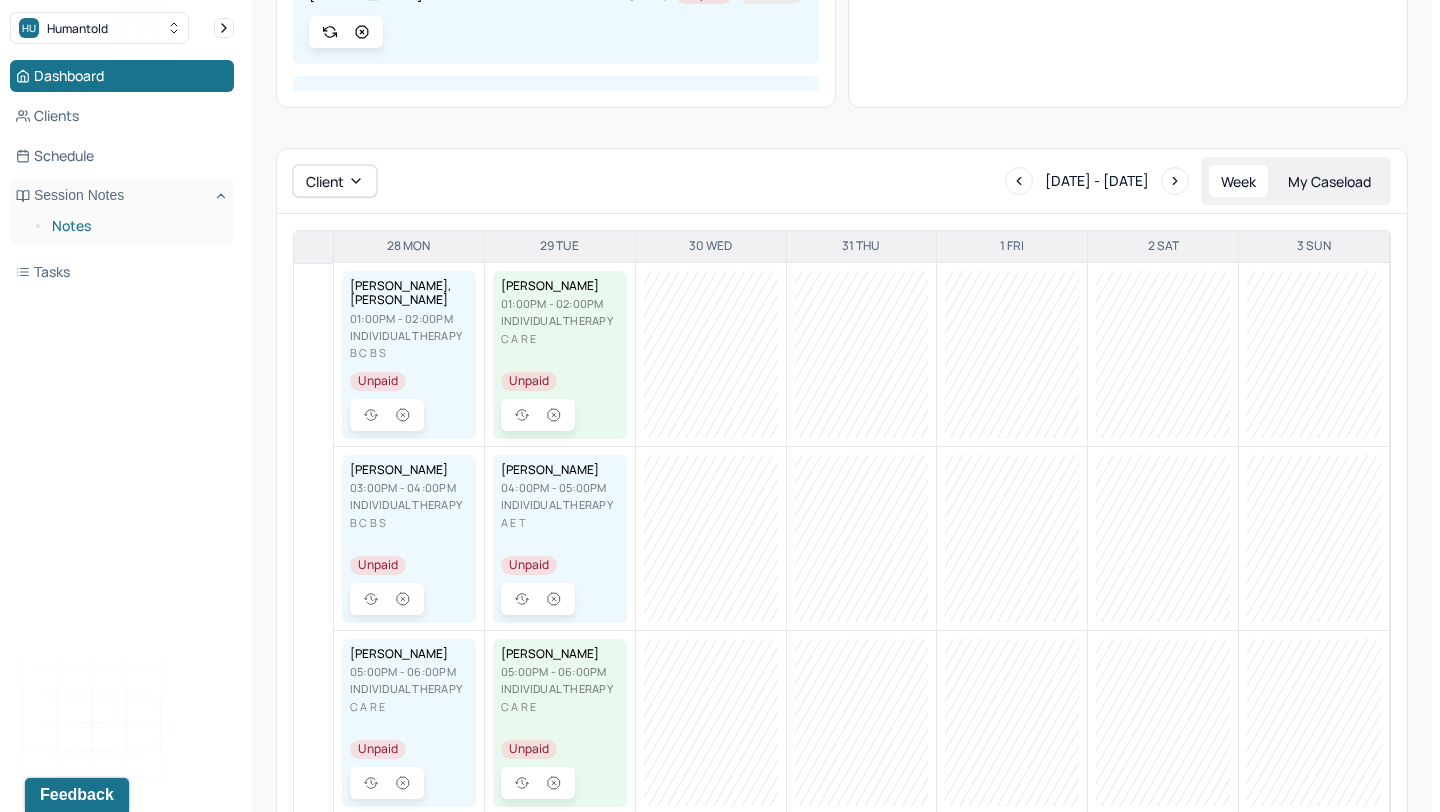 click on "Notes" at bounding box center [135, 226] 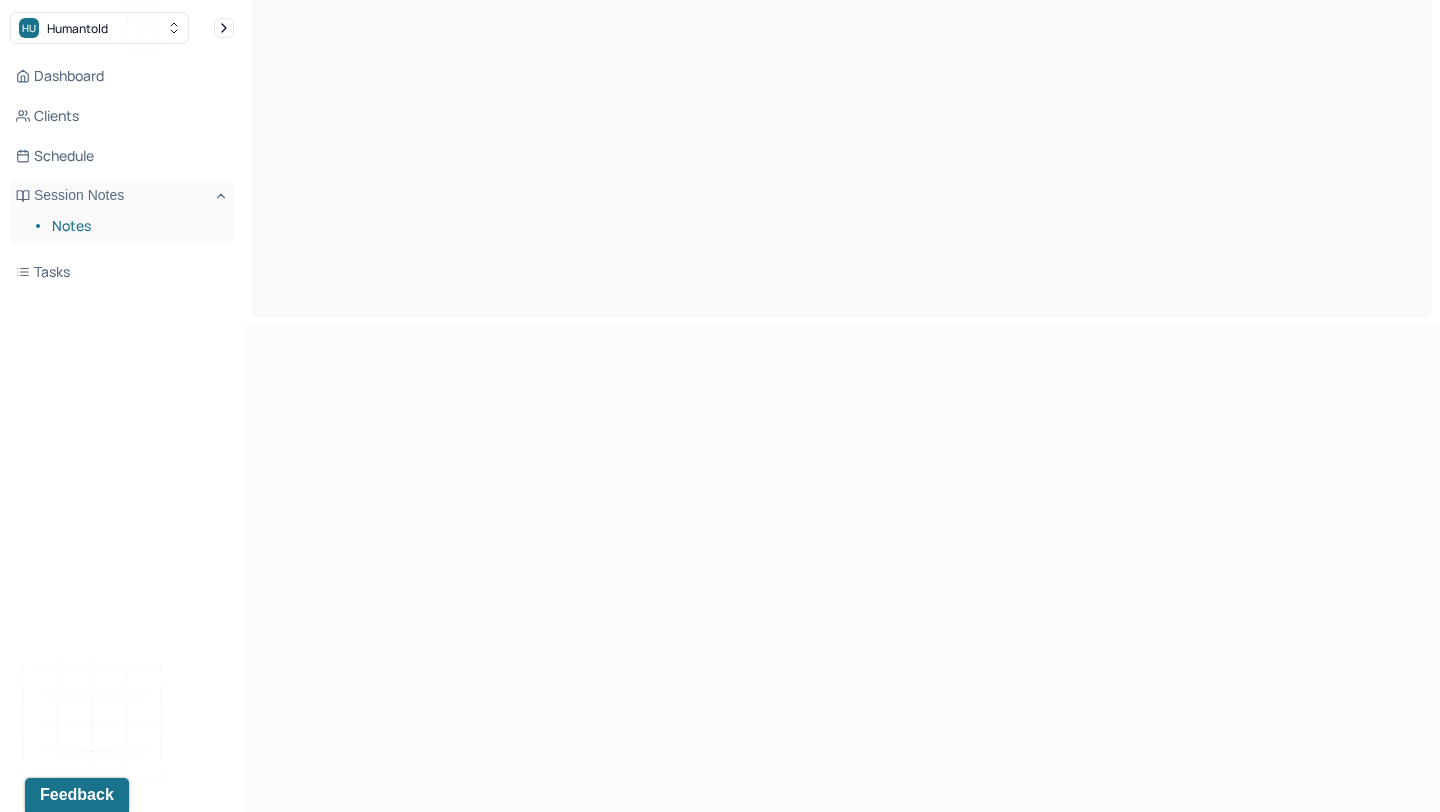scroll, scrollTop: 0, scrollLeft: 0, axis: both 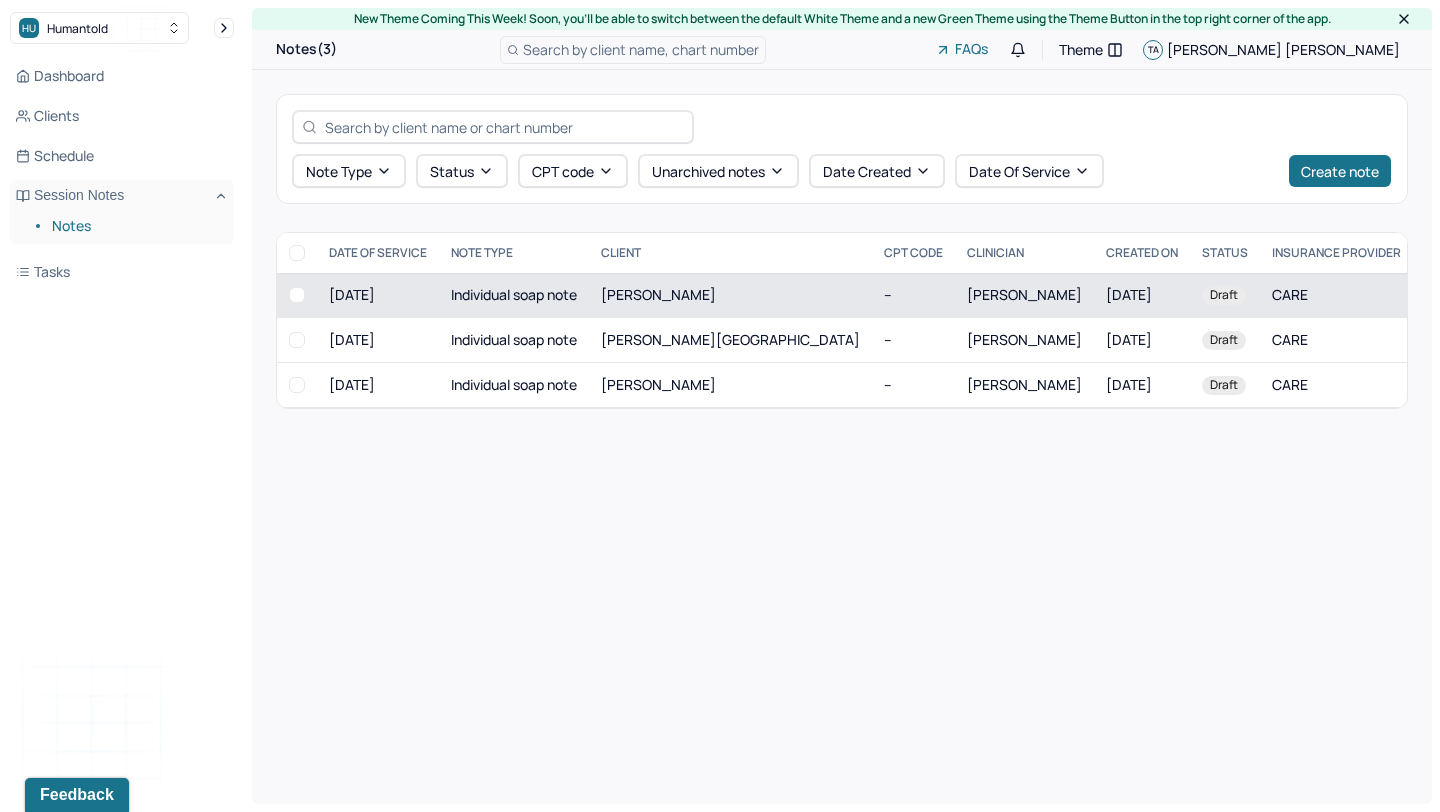 click on "--" at bounding box center (913, 295) 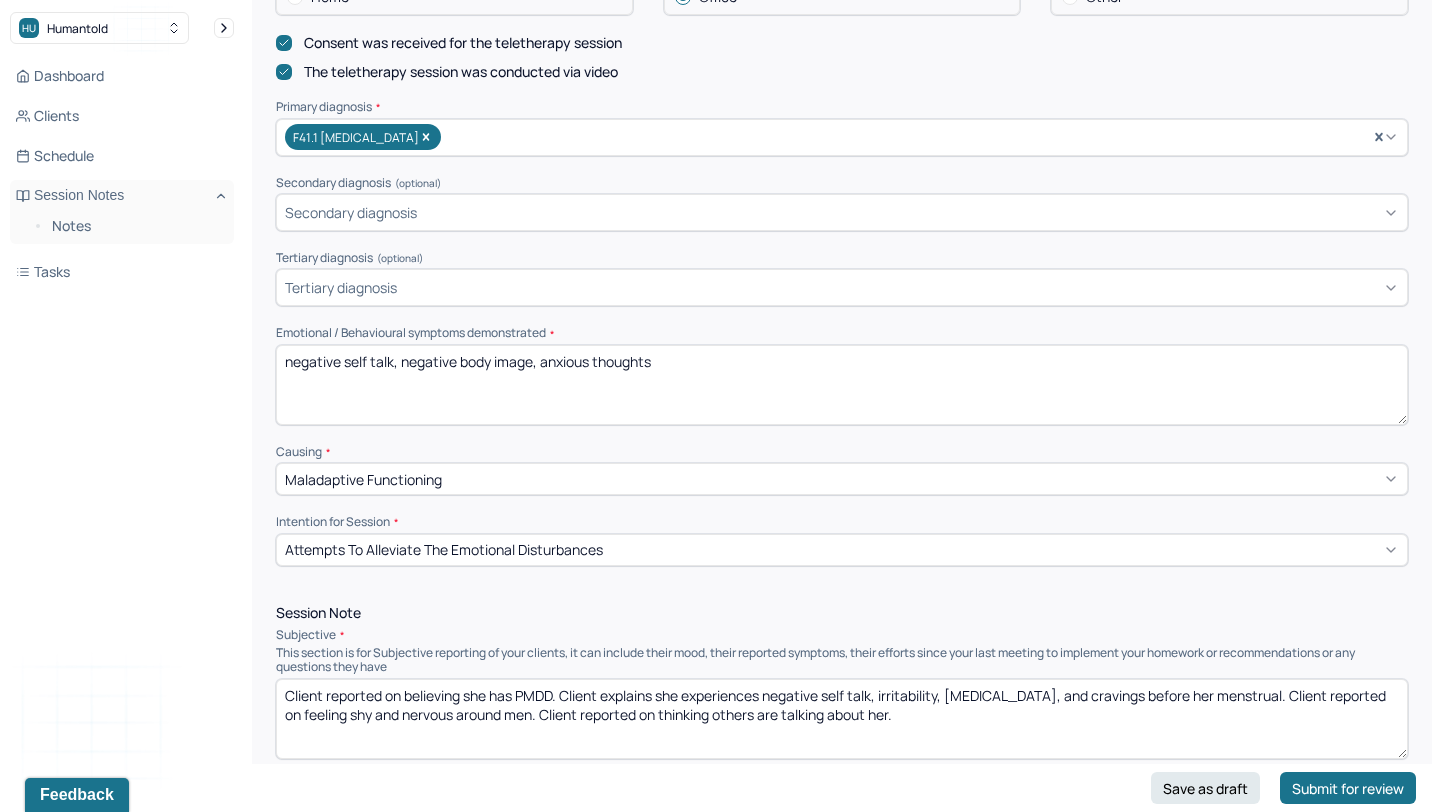 scroll, scrollTop: 776, scrollLeft: 0, axis: vertical 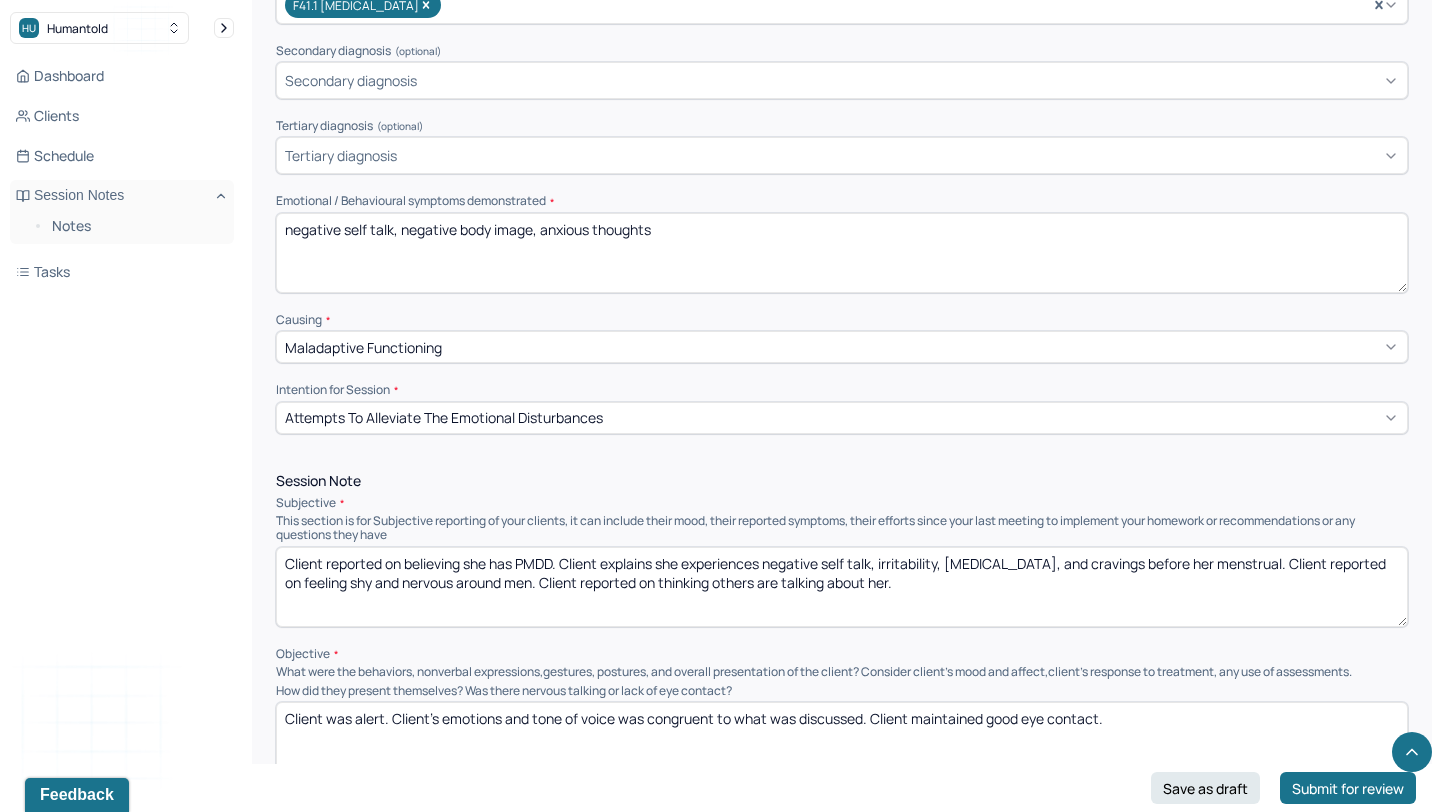 click on "negative self talk, negative body image, anxious thoughts" at bounding box center [842, 253] 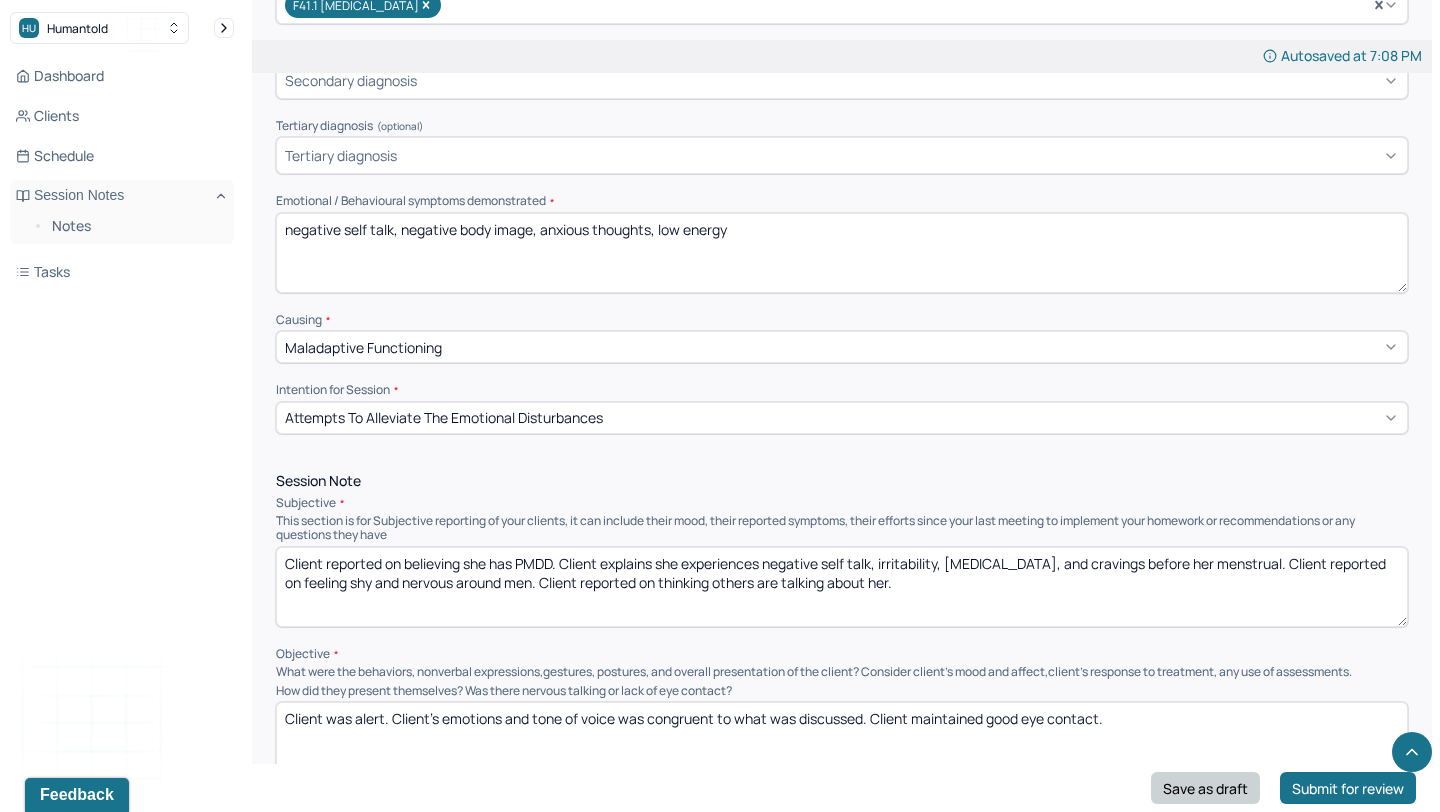 type on "negative self talk, negative body image, anxious thoughts, low energy" 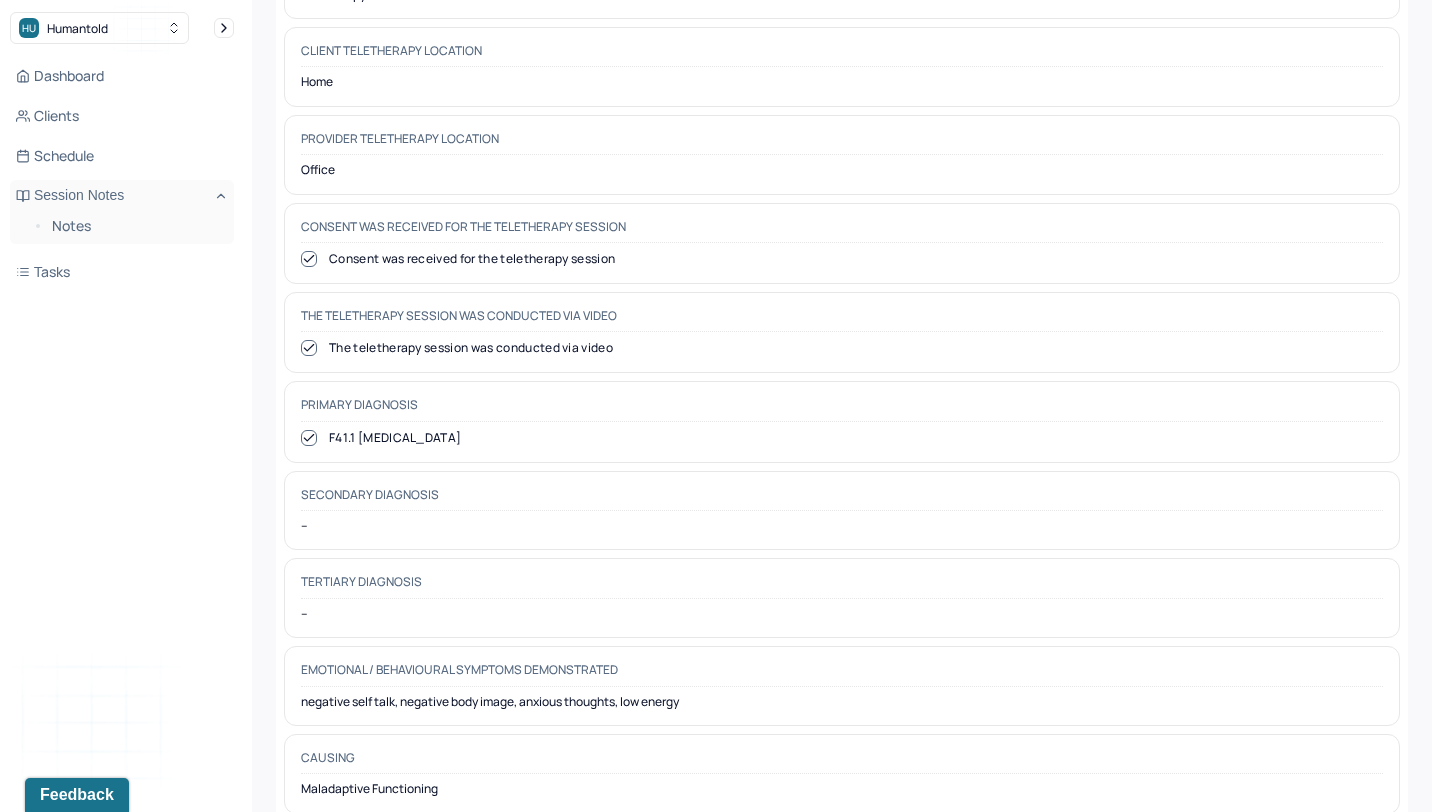 scroll, scrollTop: 0, scrollLeft: 0, axis: both 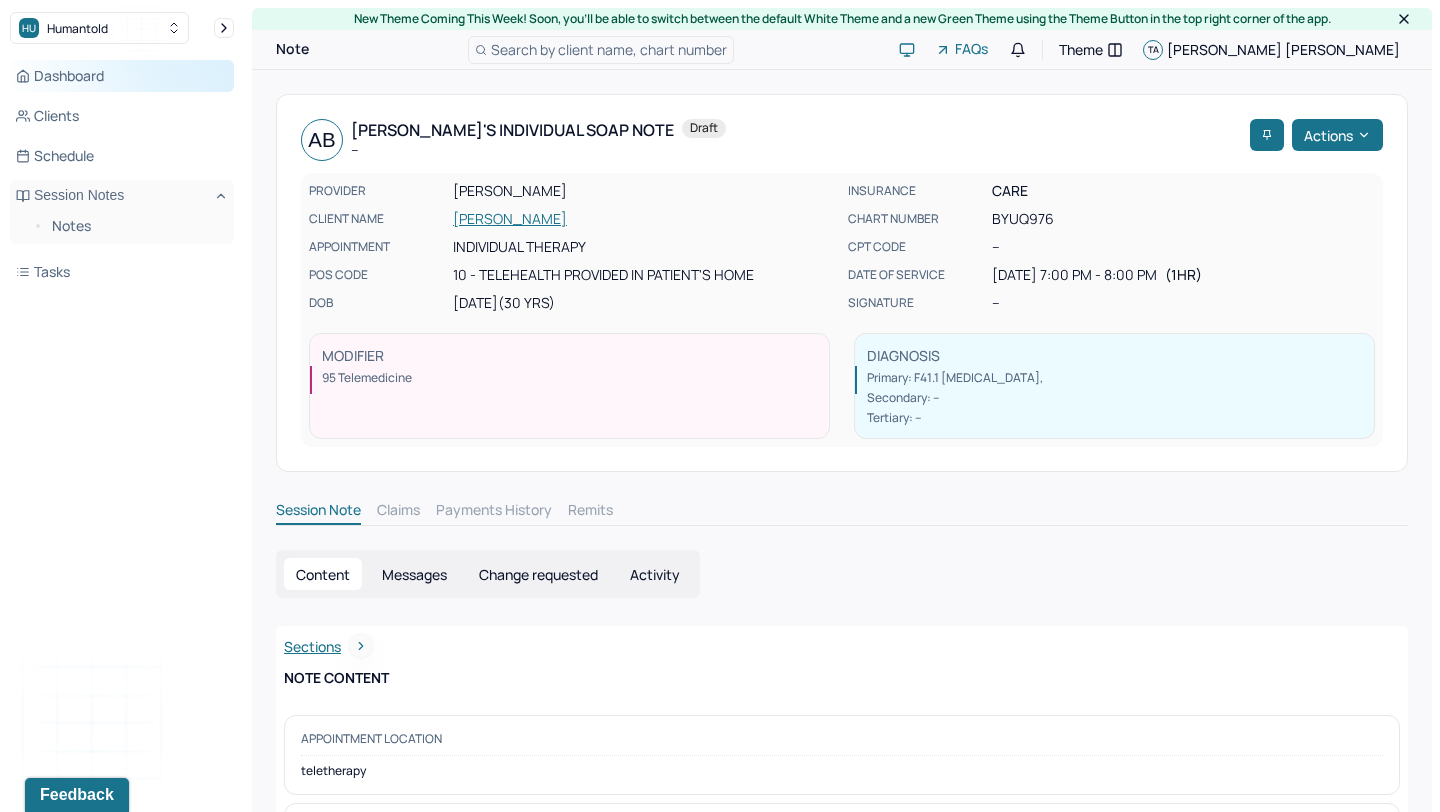 click on "Dashboard" at bounding box center [122, 76] 